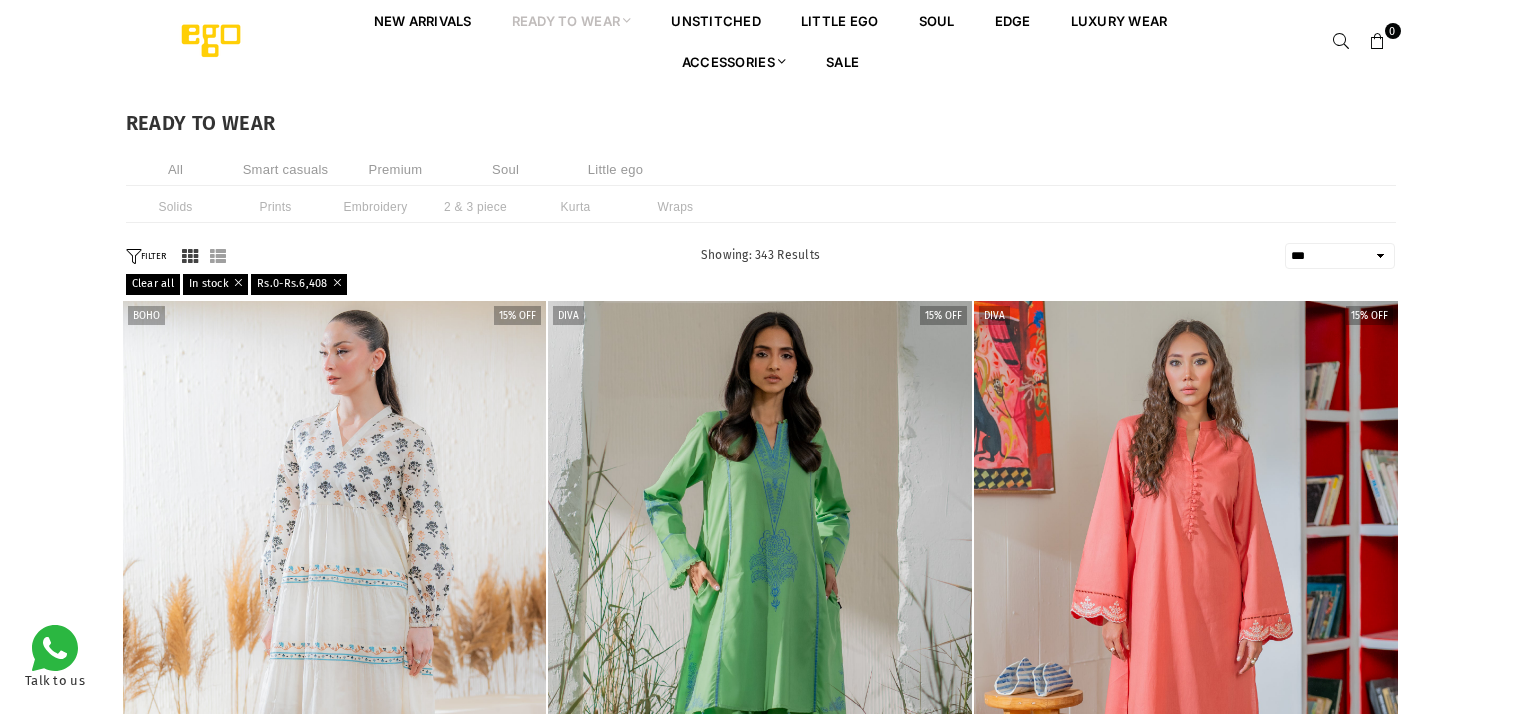 select on "**********" 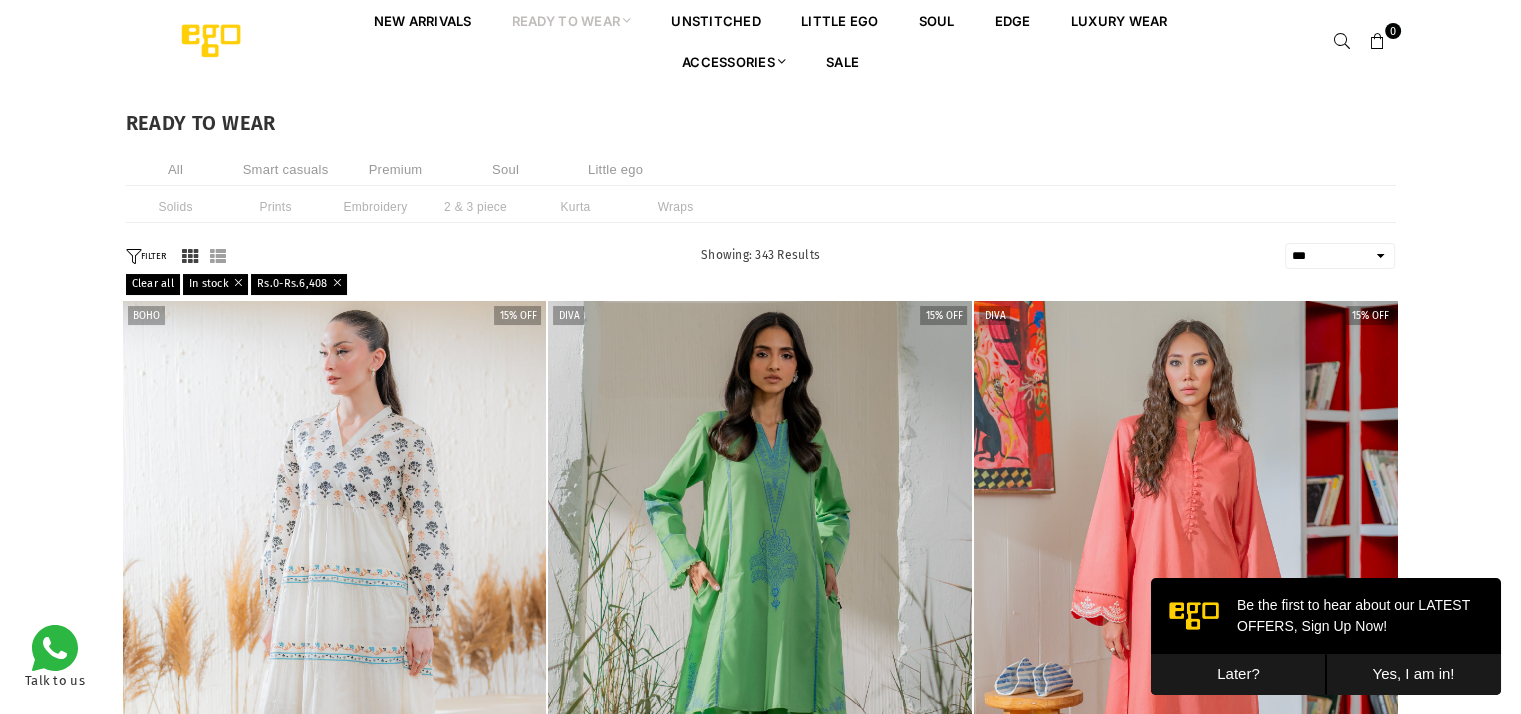 scroll, scrollTop: 0, scrollLeft: 0, axis: both 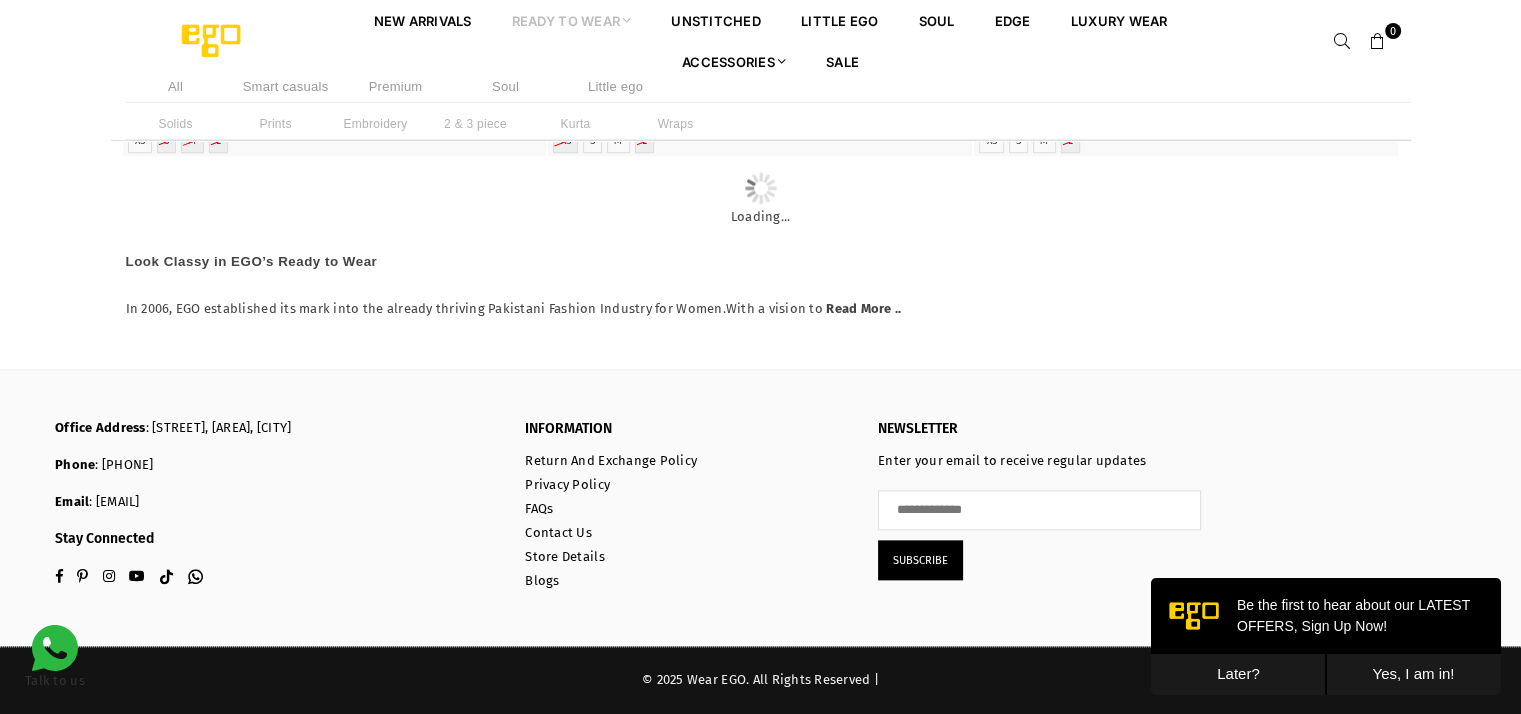 click on "**********" at bounding box center (760, -4735) 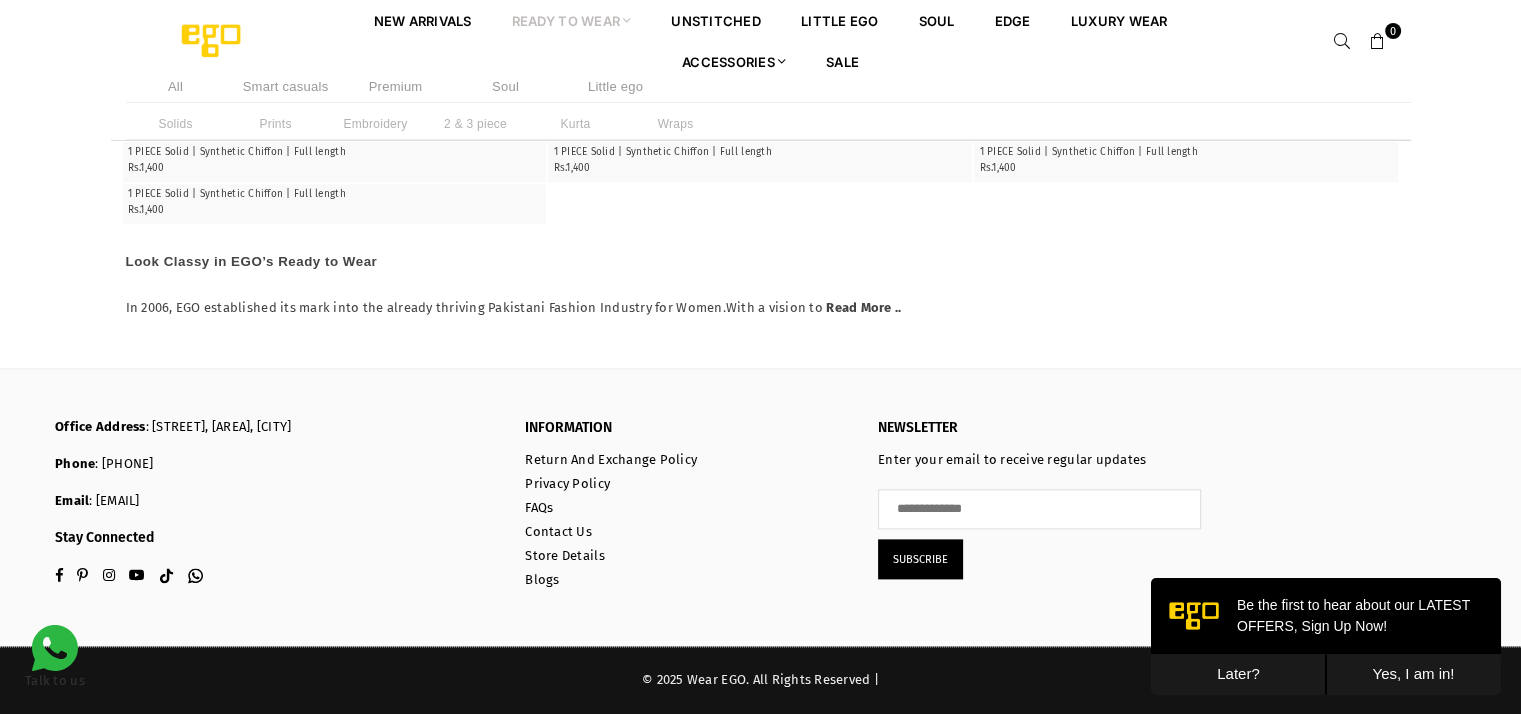 scroll, scrollTop: 64656, scrollLeft: 0, axis: vertical 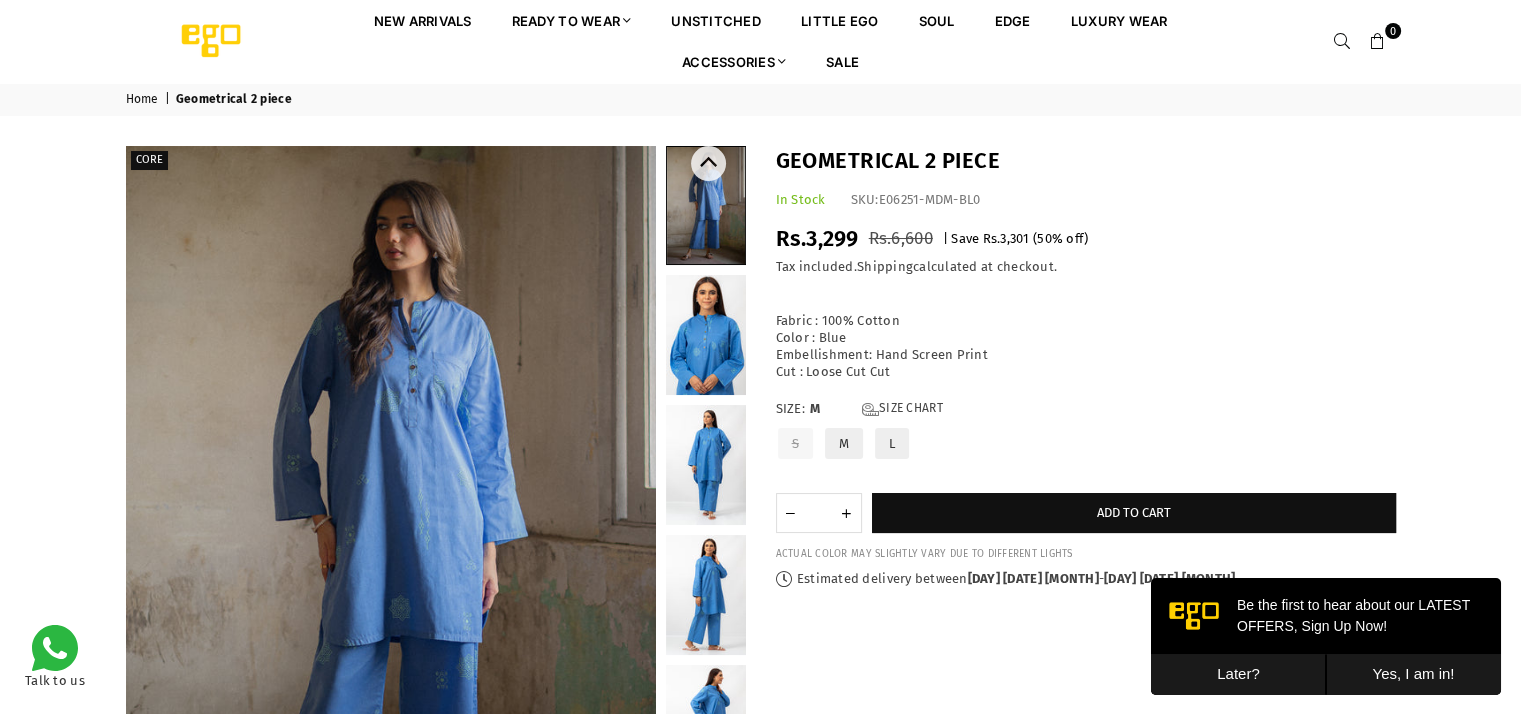 click at bounding box center [706, 335] 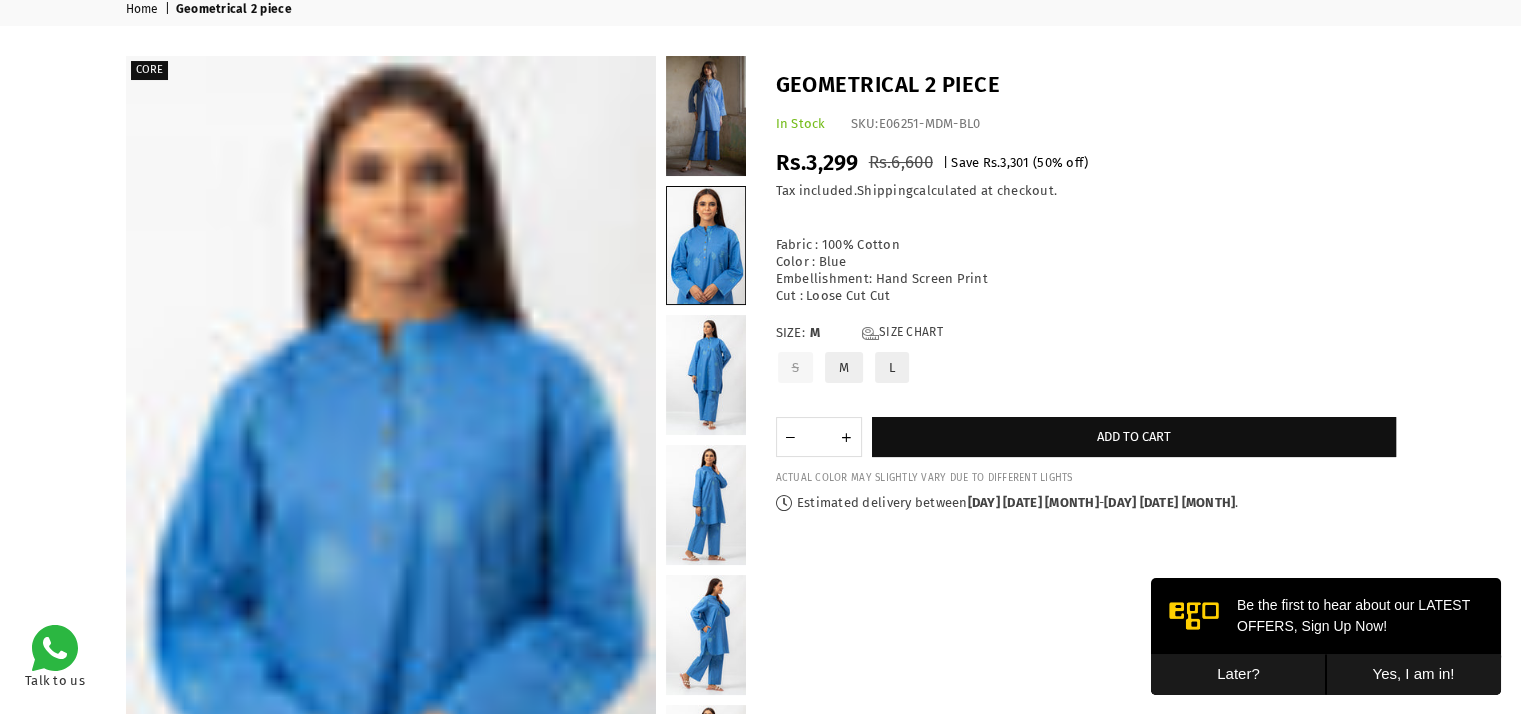 scroll, scrollTop: 0, scrollLeft: 0, axis: both 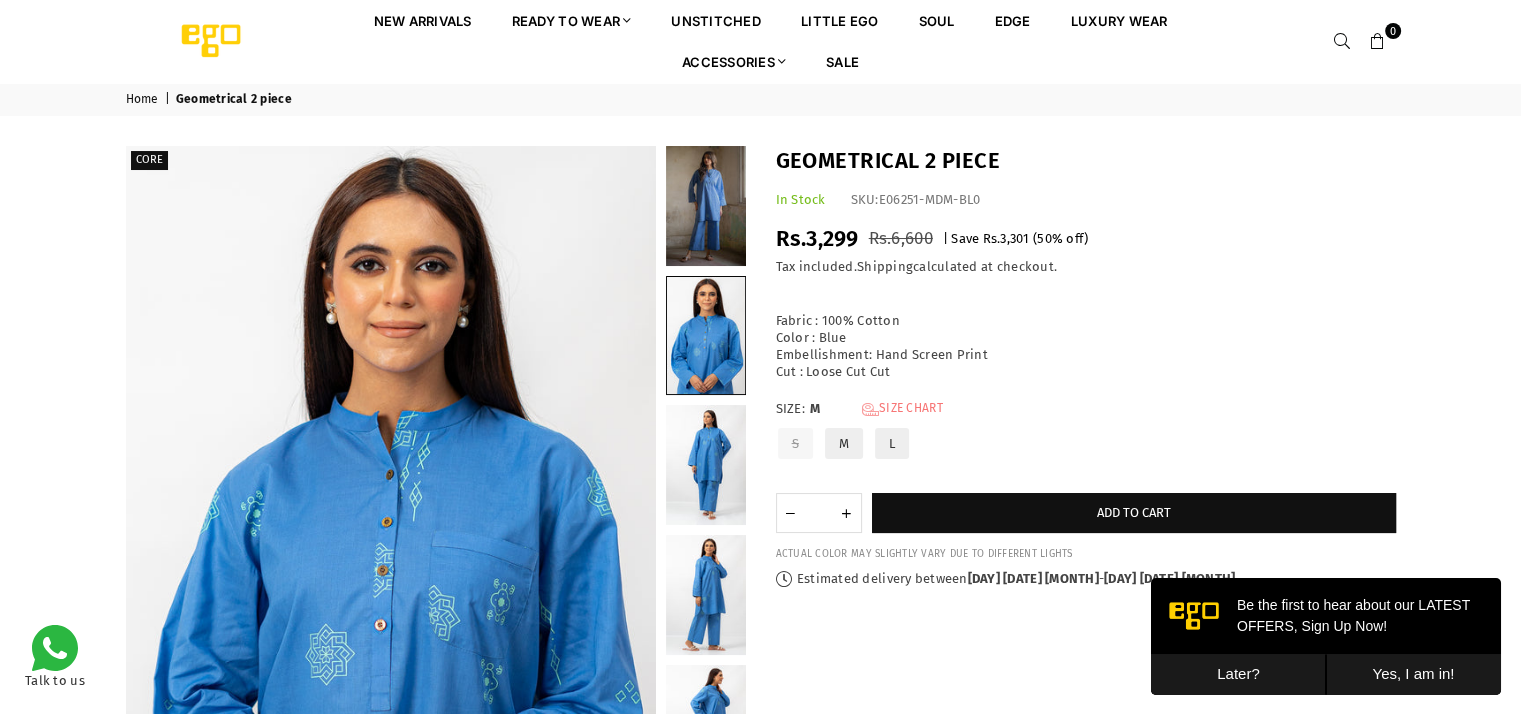 click on "Size Chart" at bounding box center [902, 409] 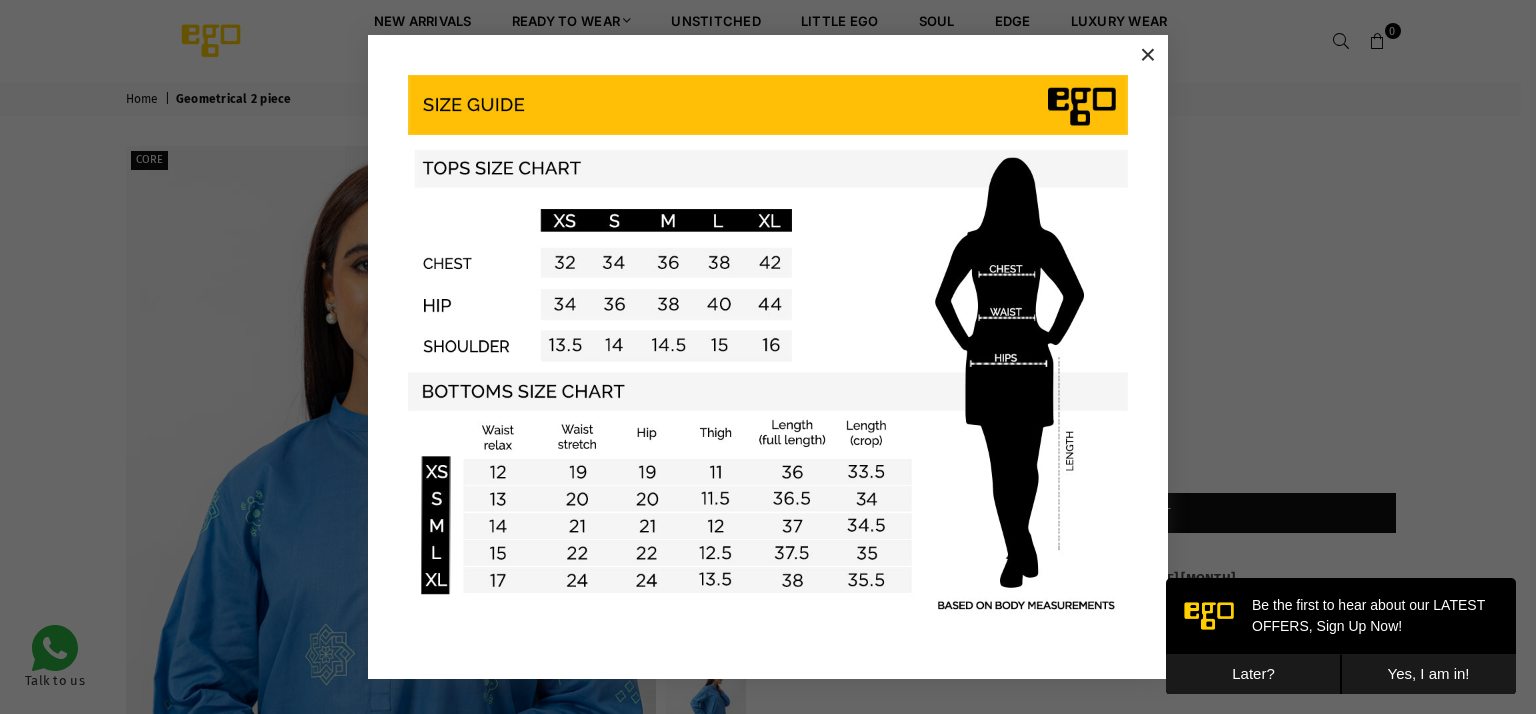 click on "×" at bounding box center [1148, 55] 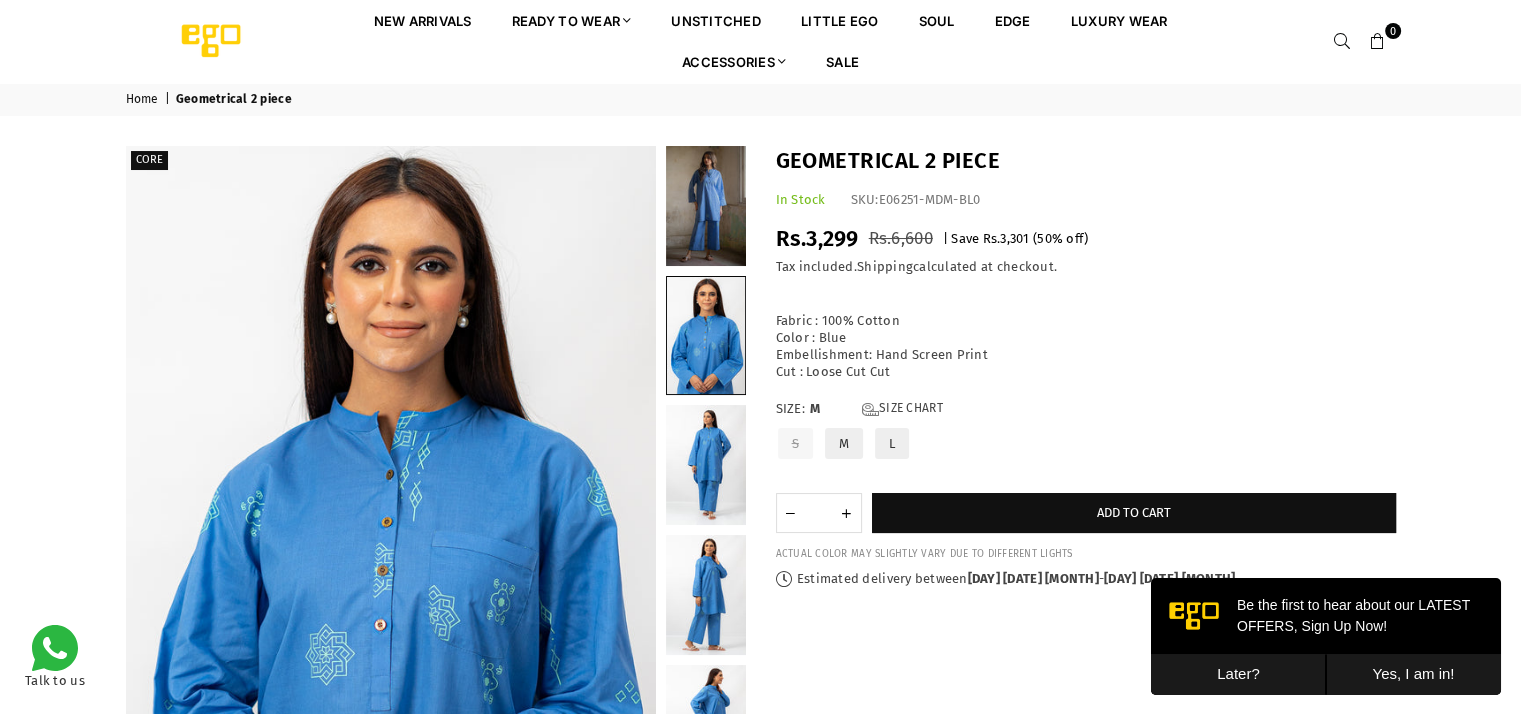 click on "L" at bounding box center [892, 443] 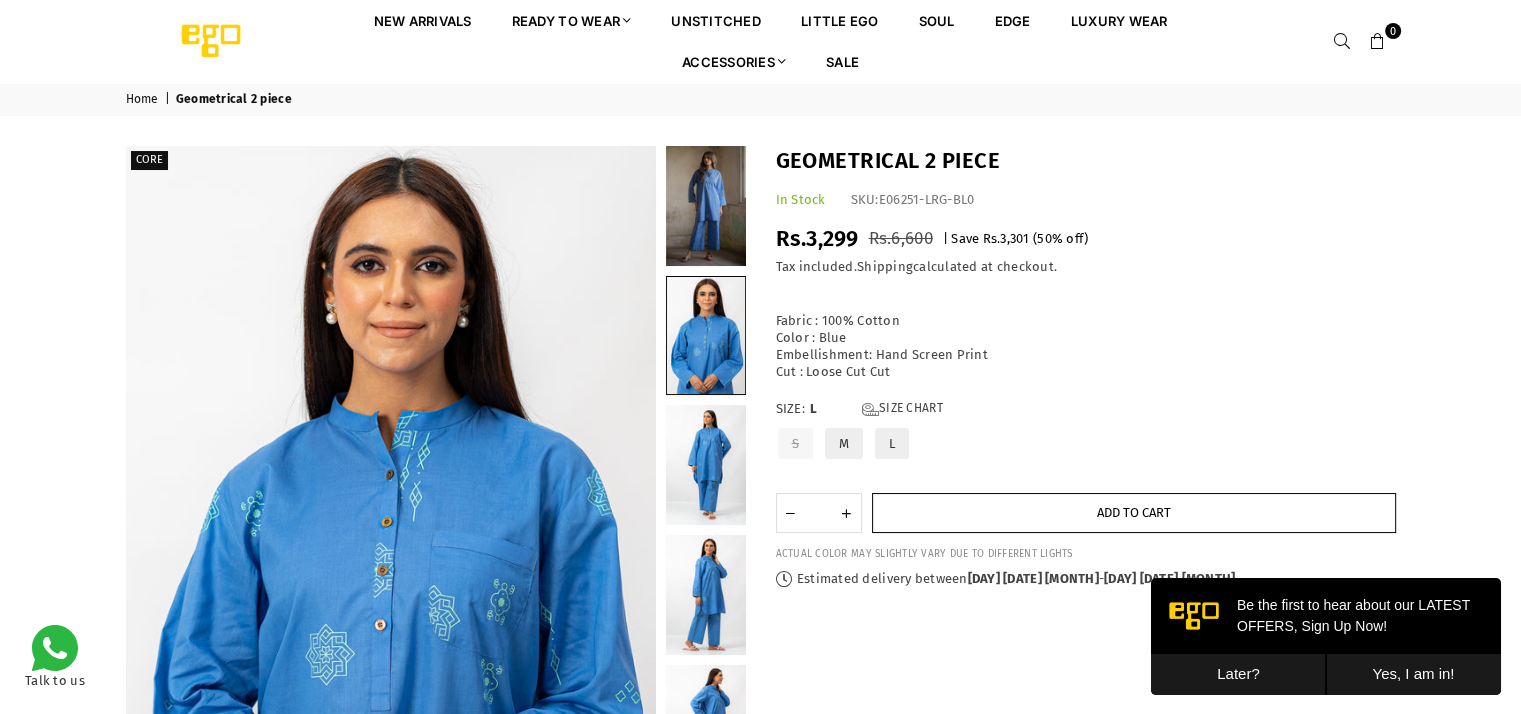 click on "Add to cart" at bounding box center (1134, 513) 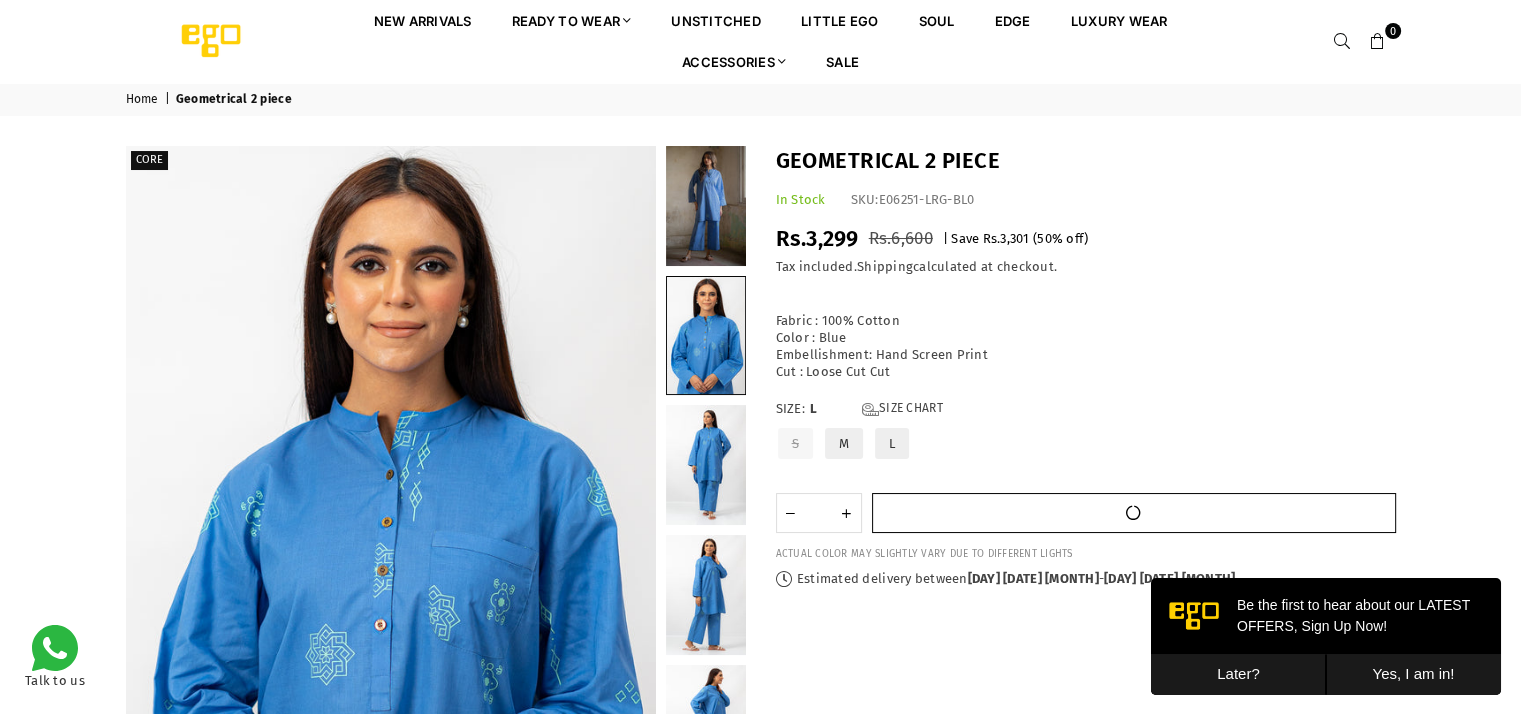 type 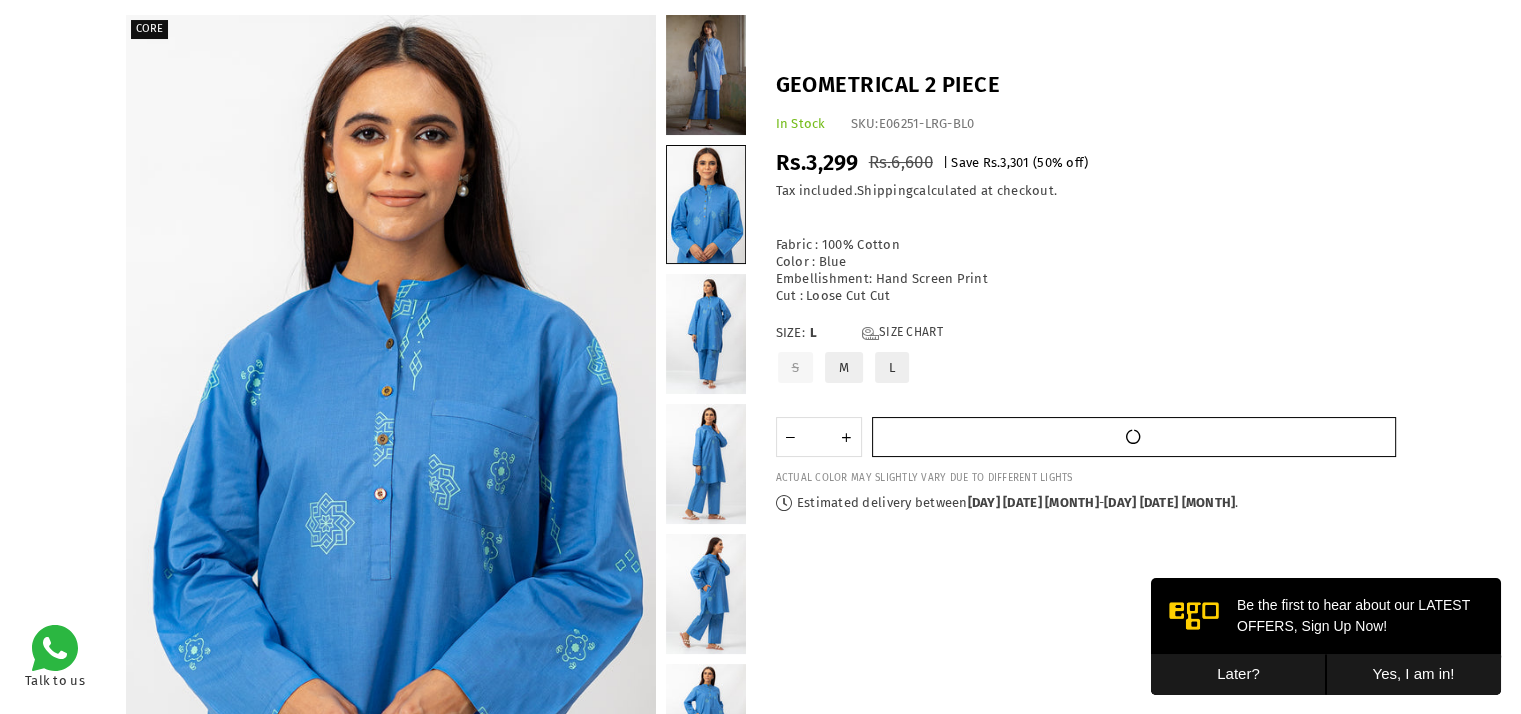 scroll, scrollTop: 82, scrollLeft: 0, axis: vertical 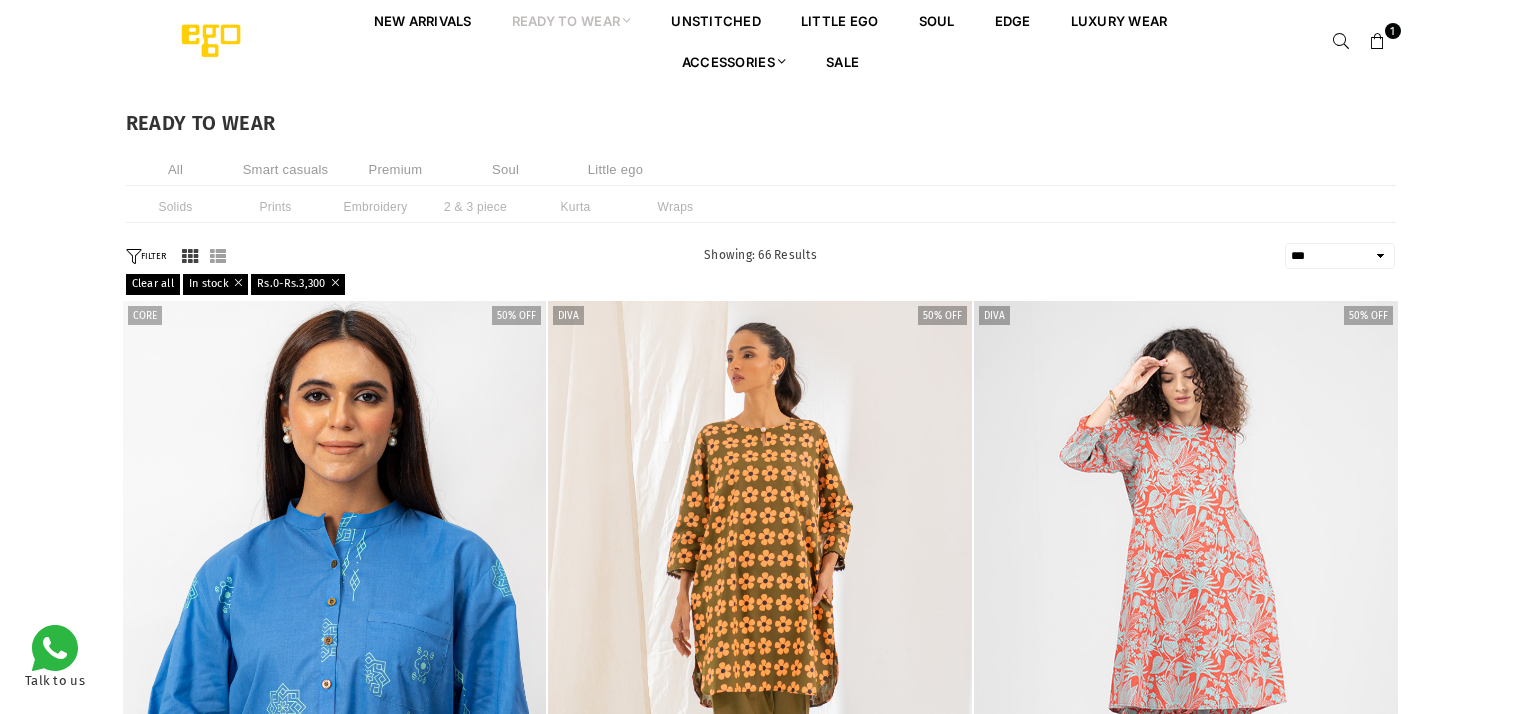select on "**********" 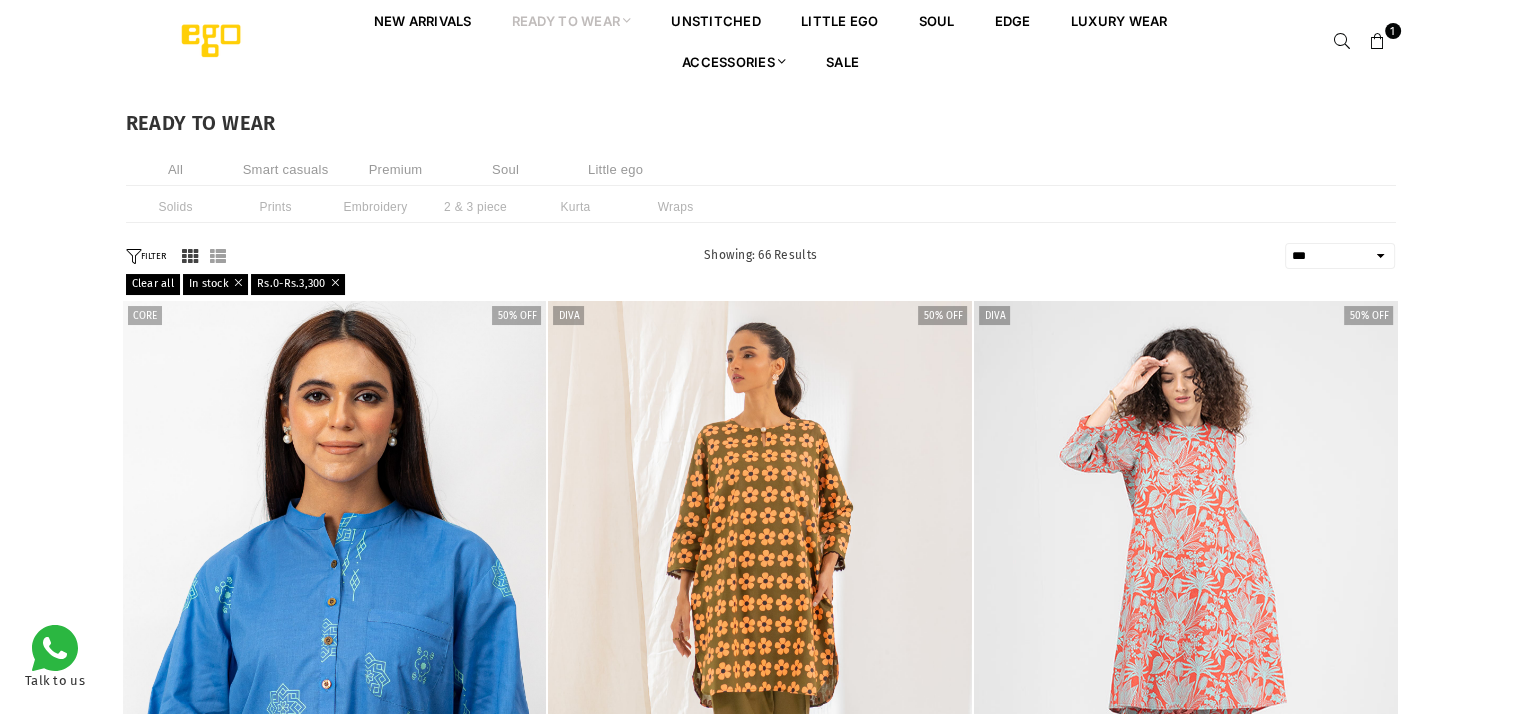 scroll, scrollTop: 0, scrollLeft: 0, axis: both 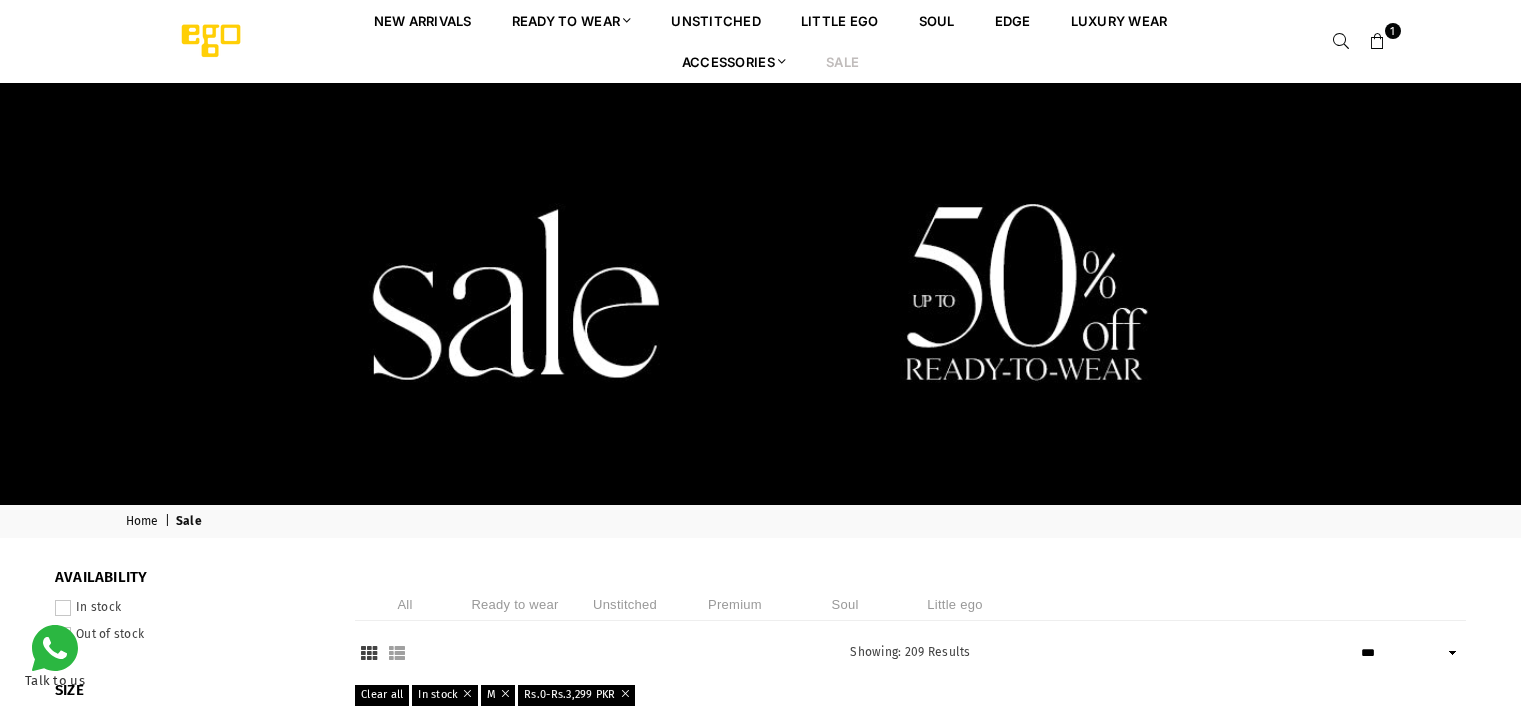 select on "**********" 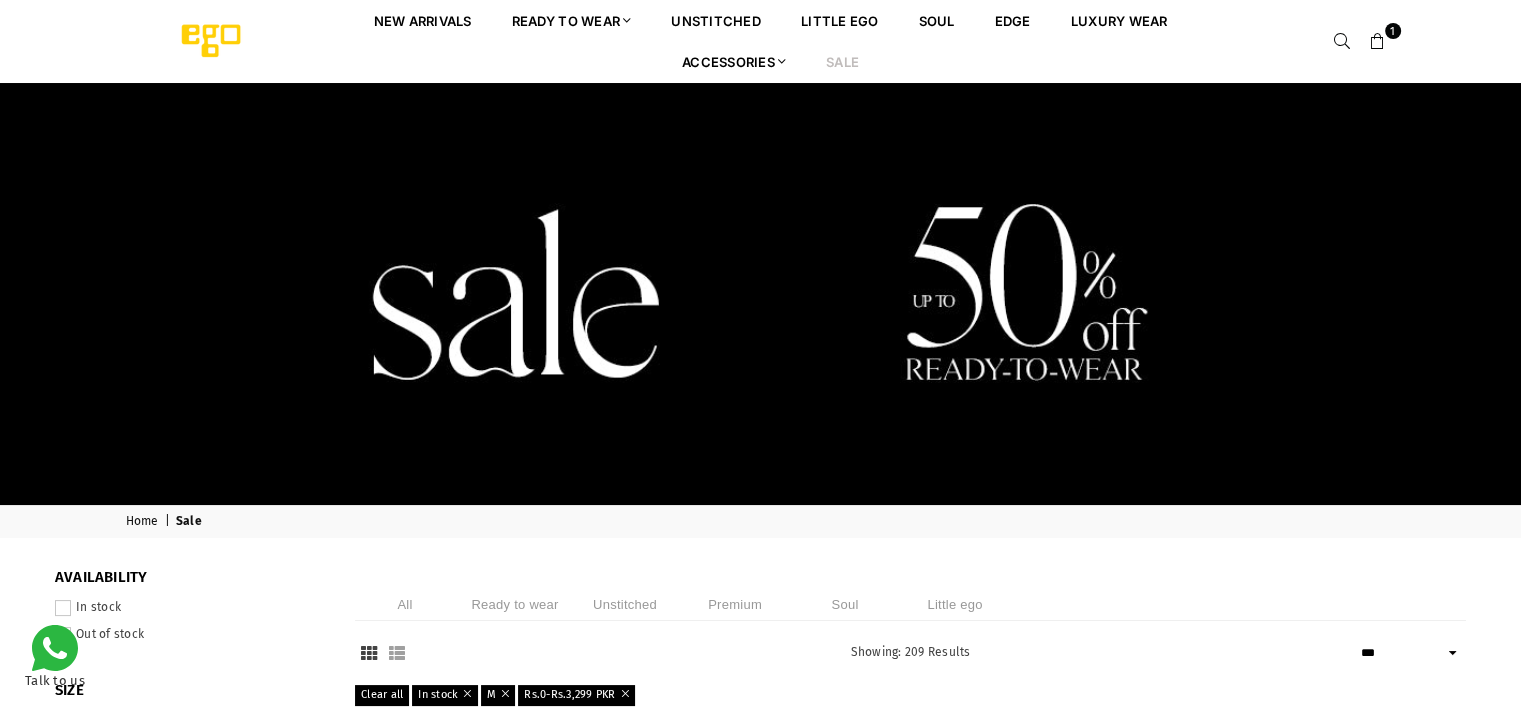 scroll, scrollTop: 0, scrollLeft: 0, axis: both 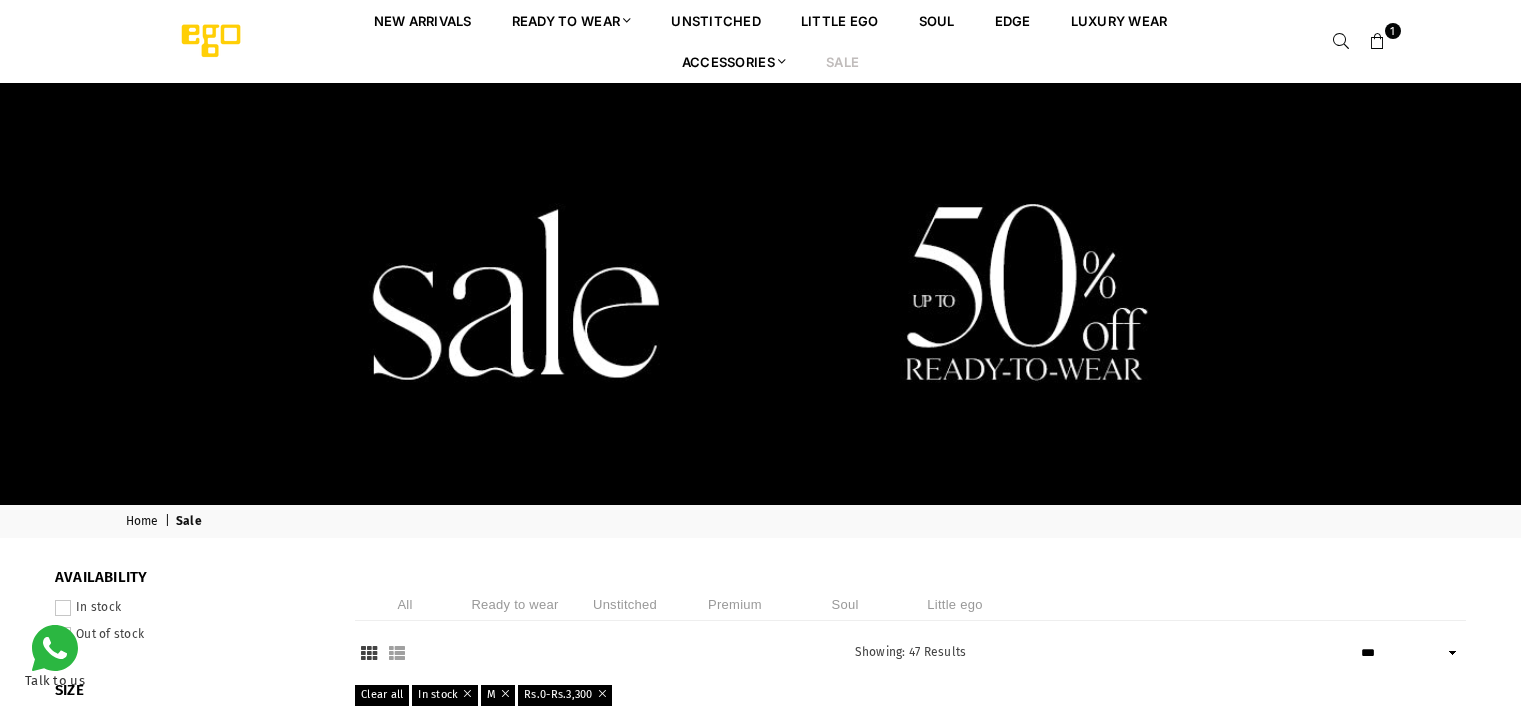 select on "**********" 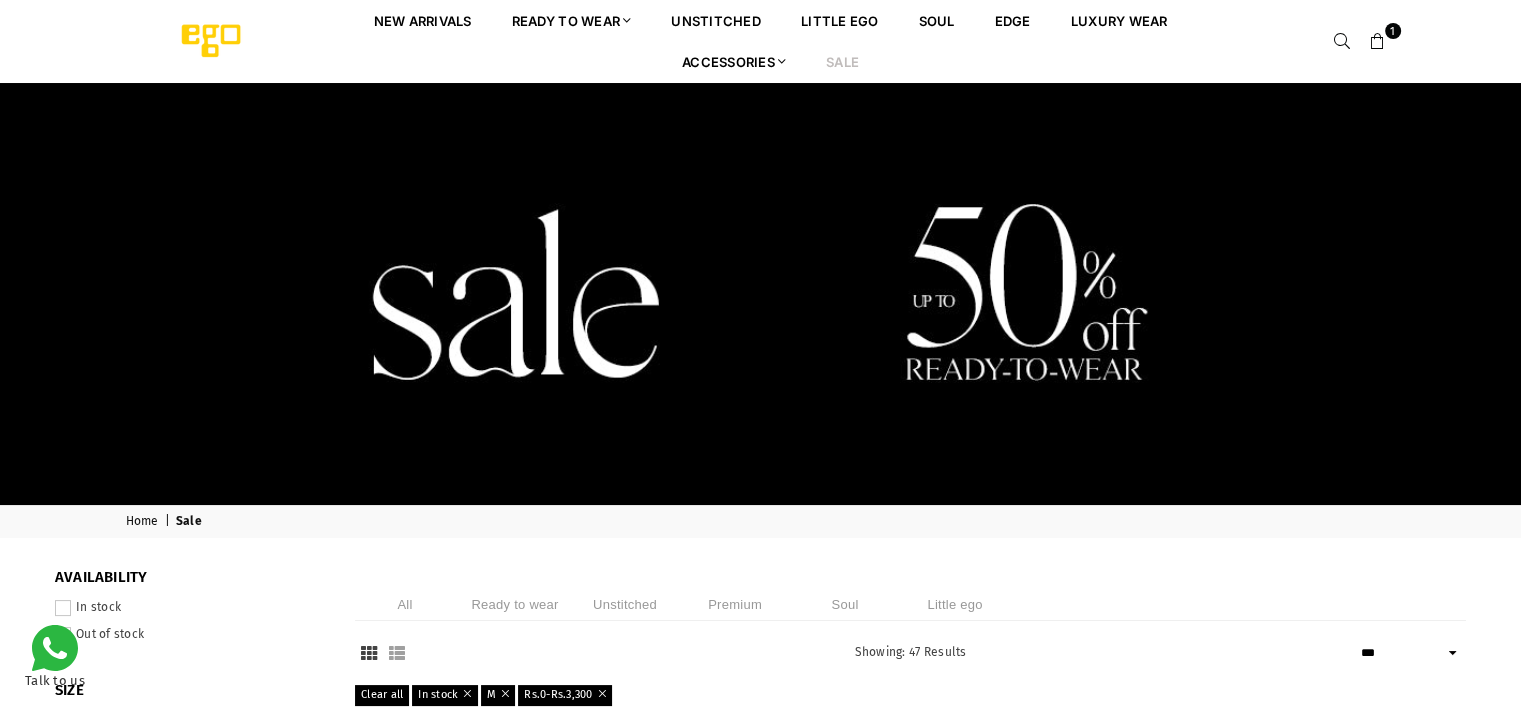 scroll, scrollTop: 0, scrollLeft: 0, axis: both 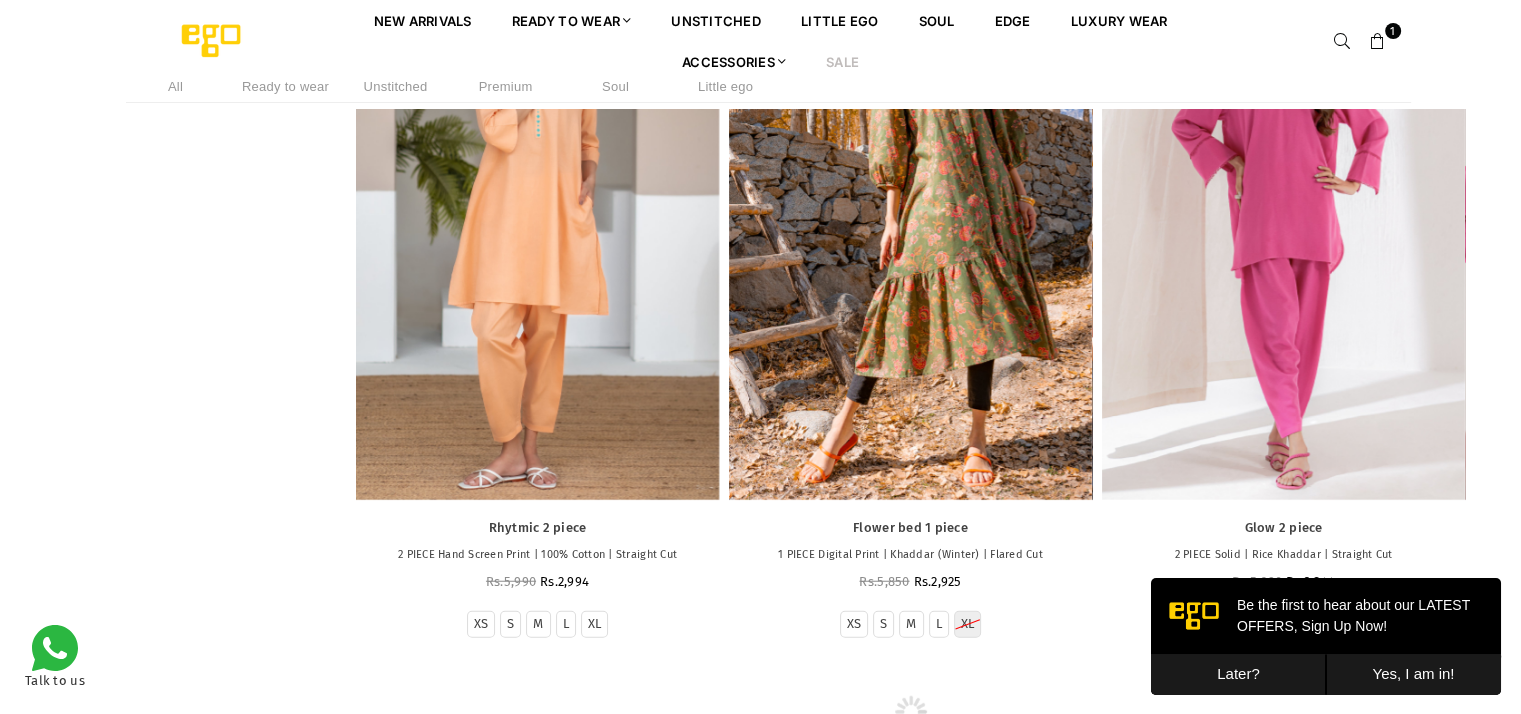 click on "Later?" at bounding box center (1238, 674) 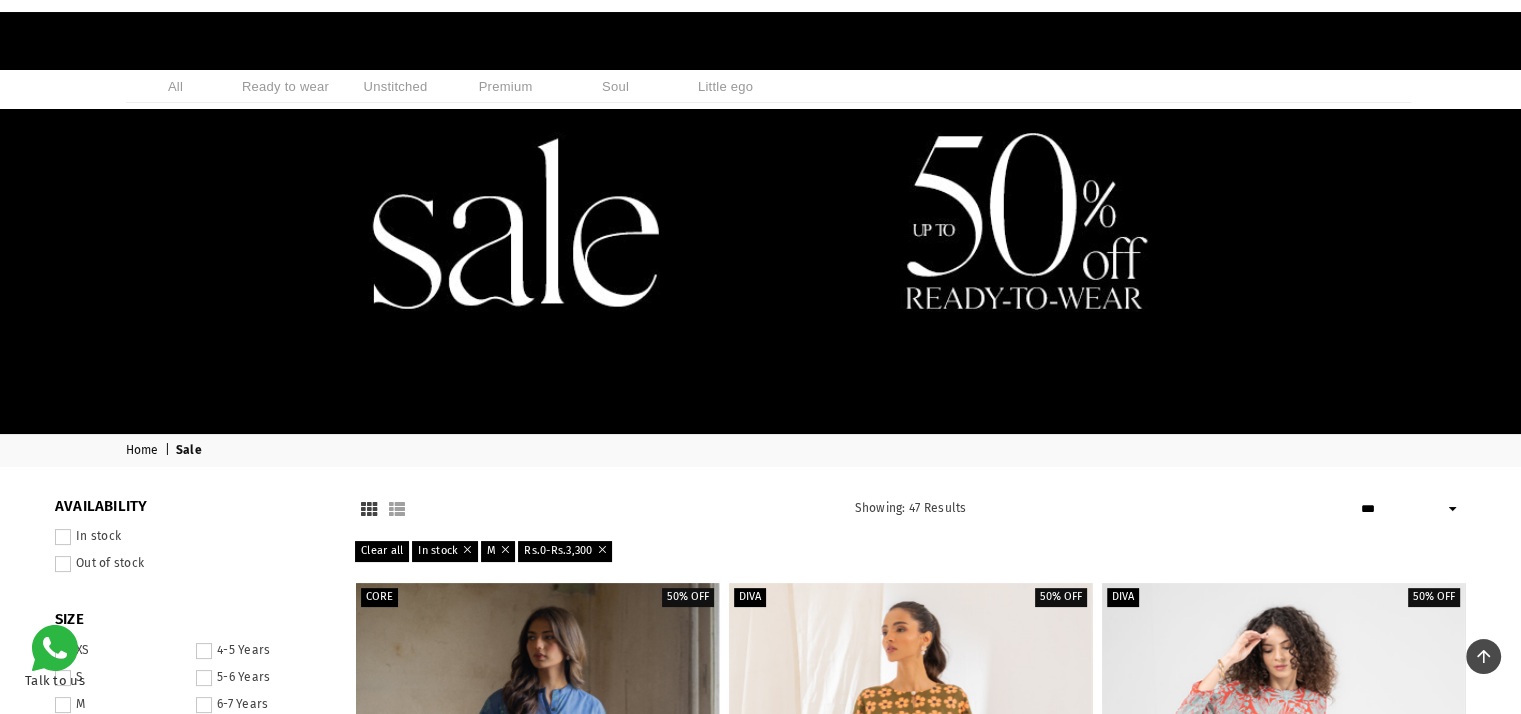 scroll, scrollTop: 0, scrollLeft: 0, axis: both 